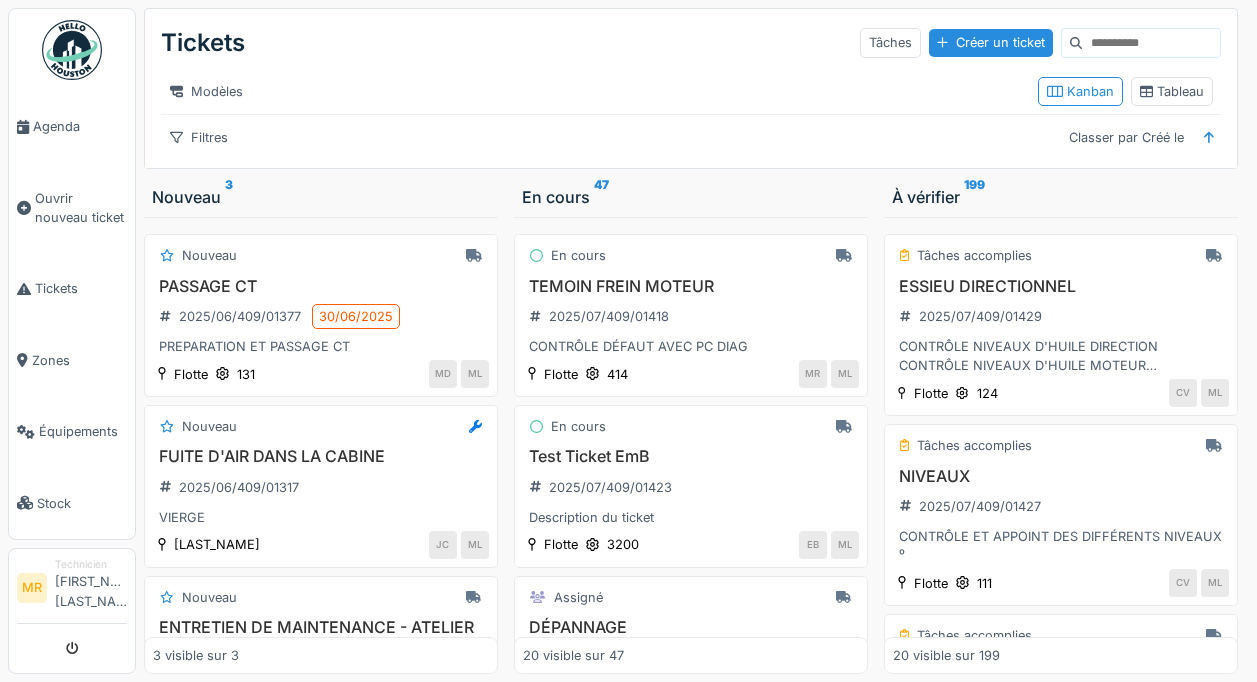 scroll, scrollTop: 15, scrollLeft: 0, axis: vertical 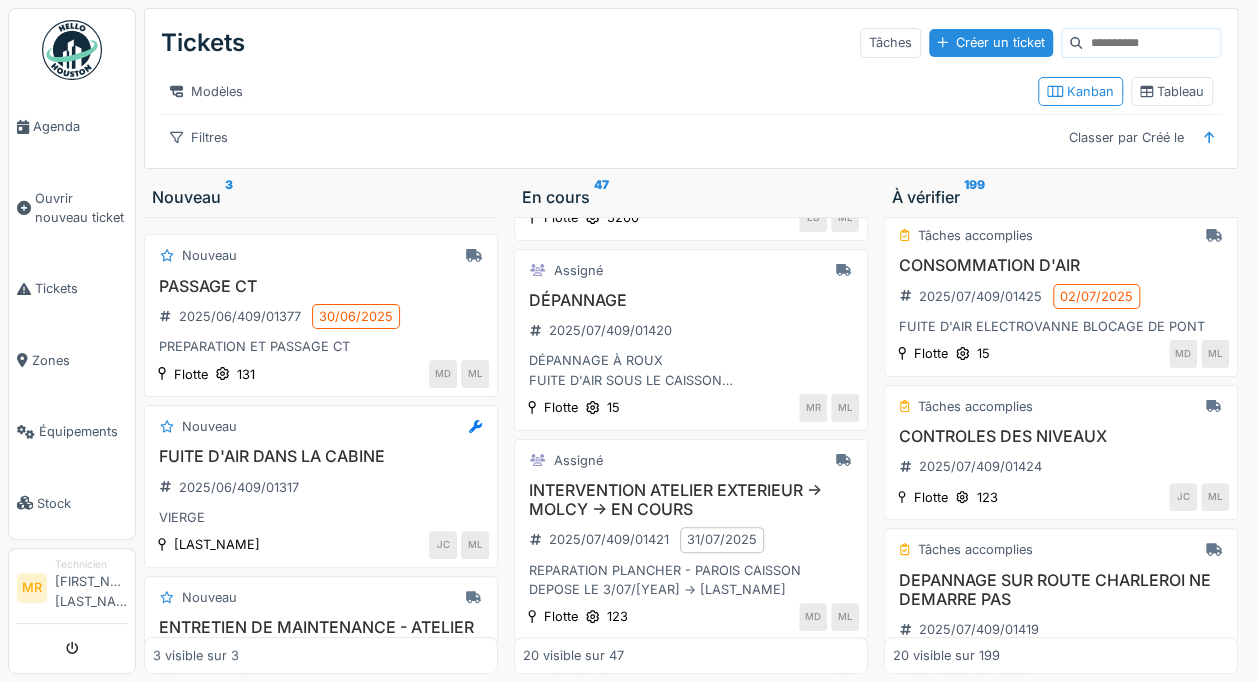 click on "Filtres" at bounding box center (199, 137) 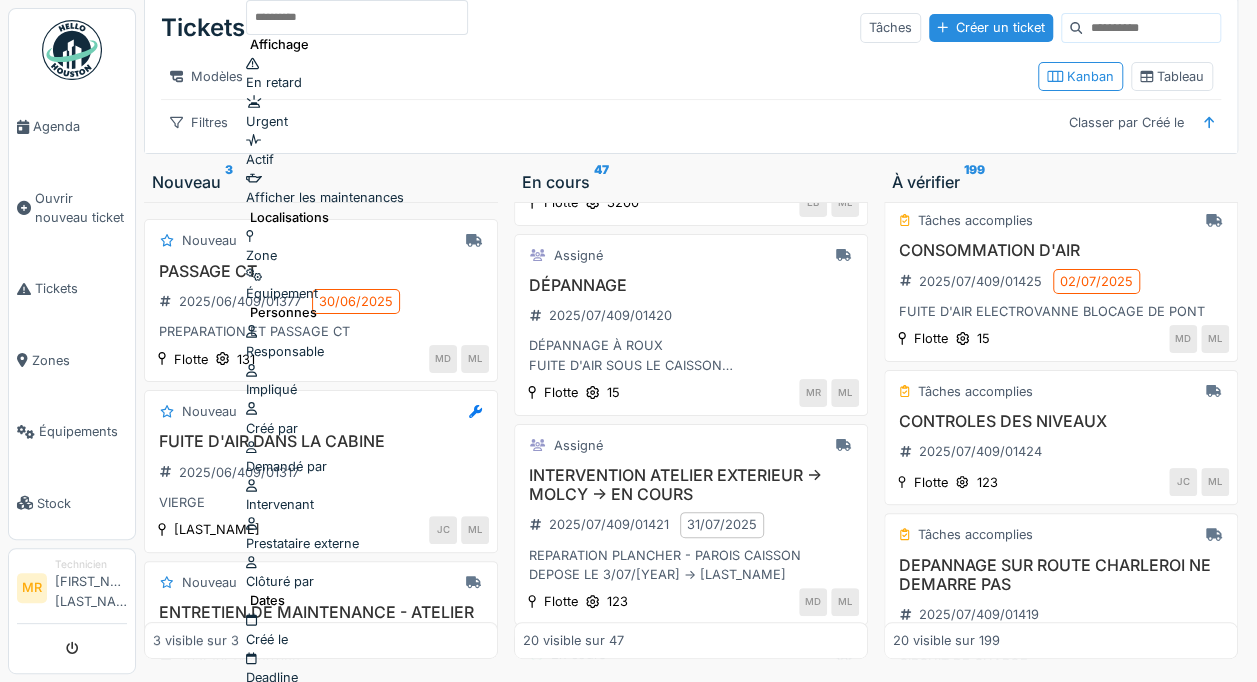 scroll, scrollTop: 27, scrollLeft: 0, axis: vertical 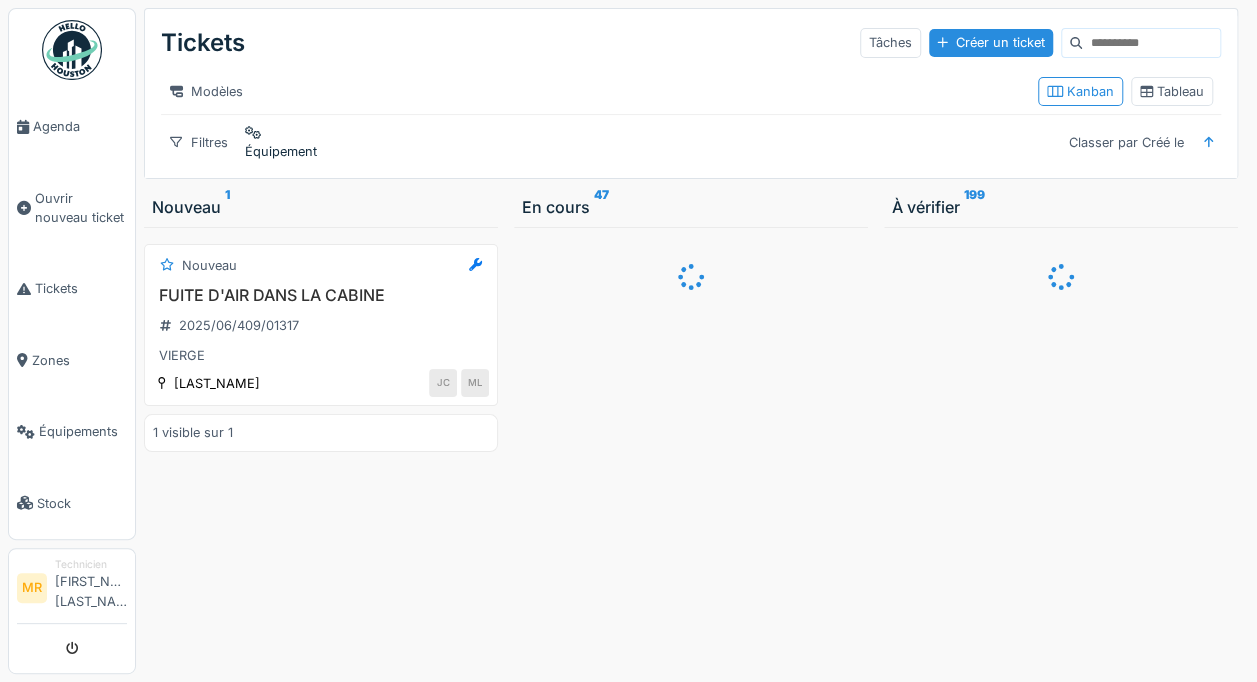 click on "Équipement" at bounding box center [281, 151] 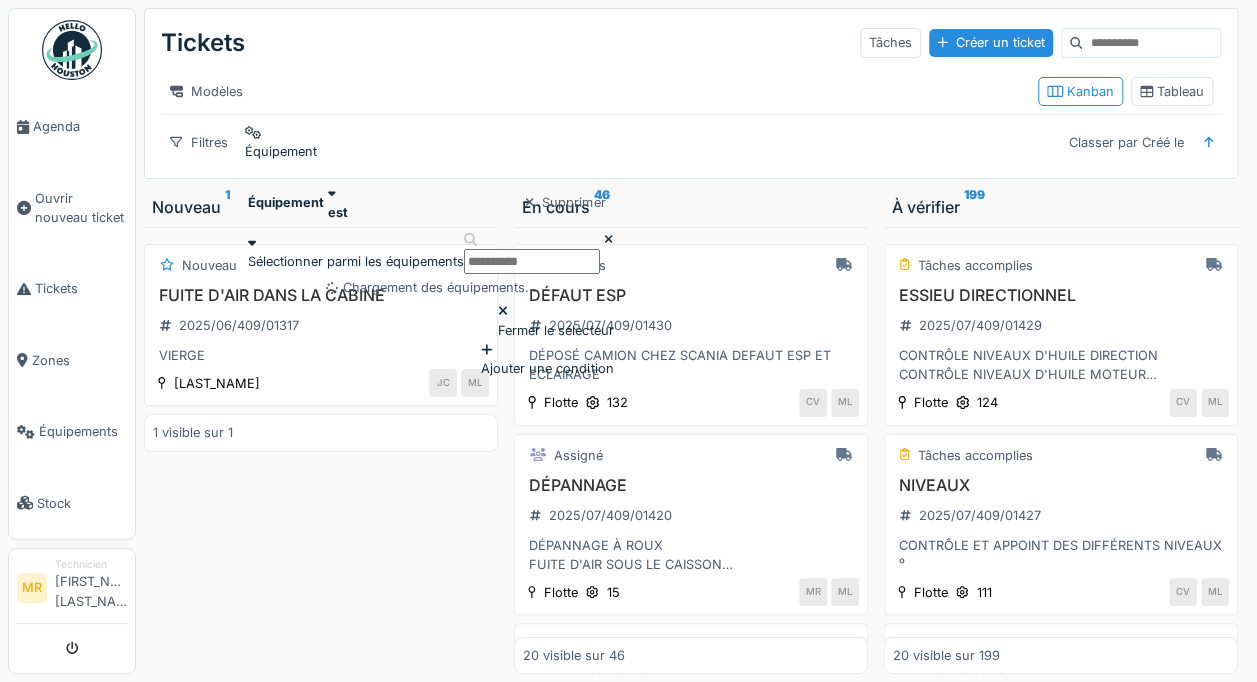 click at bounding box center [532, 261] 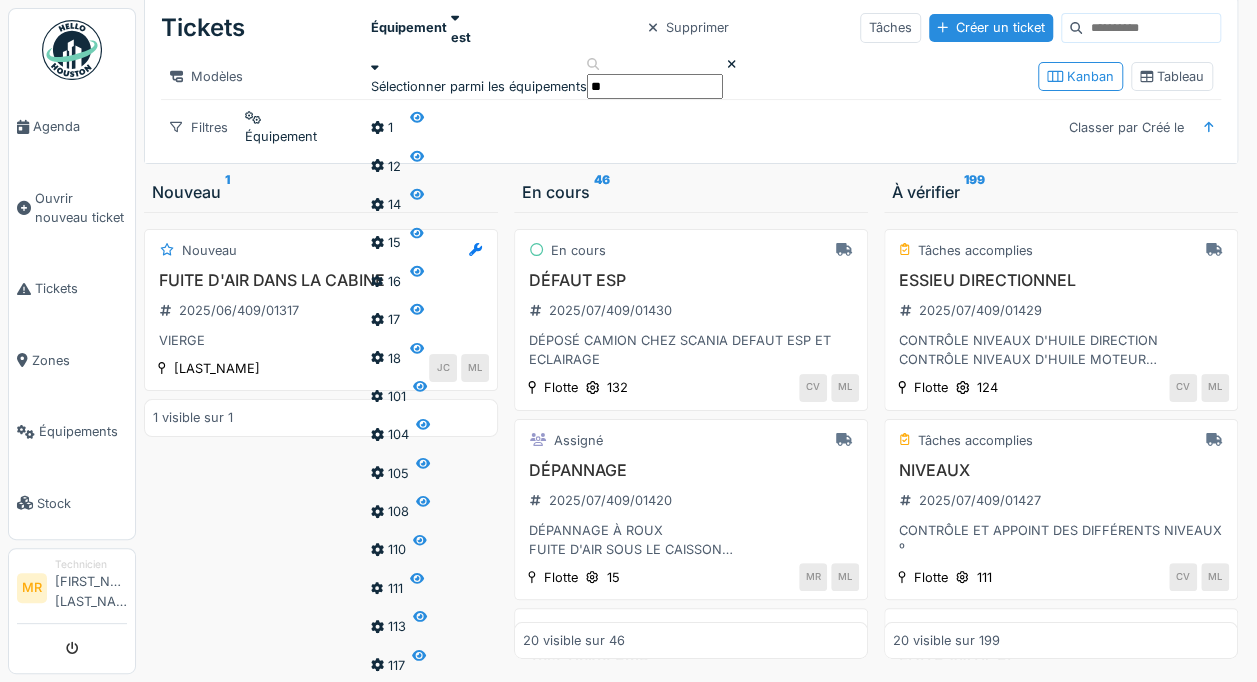 type on "***" 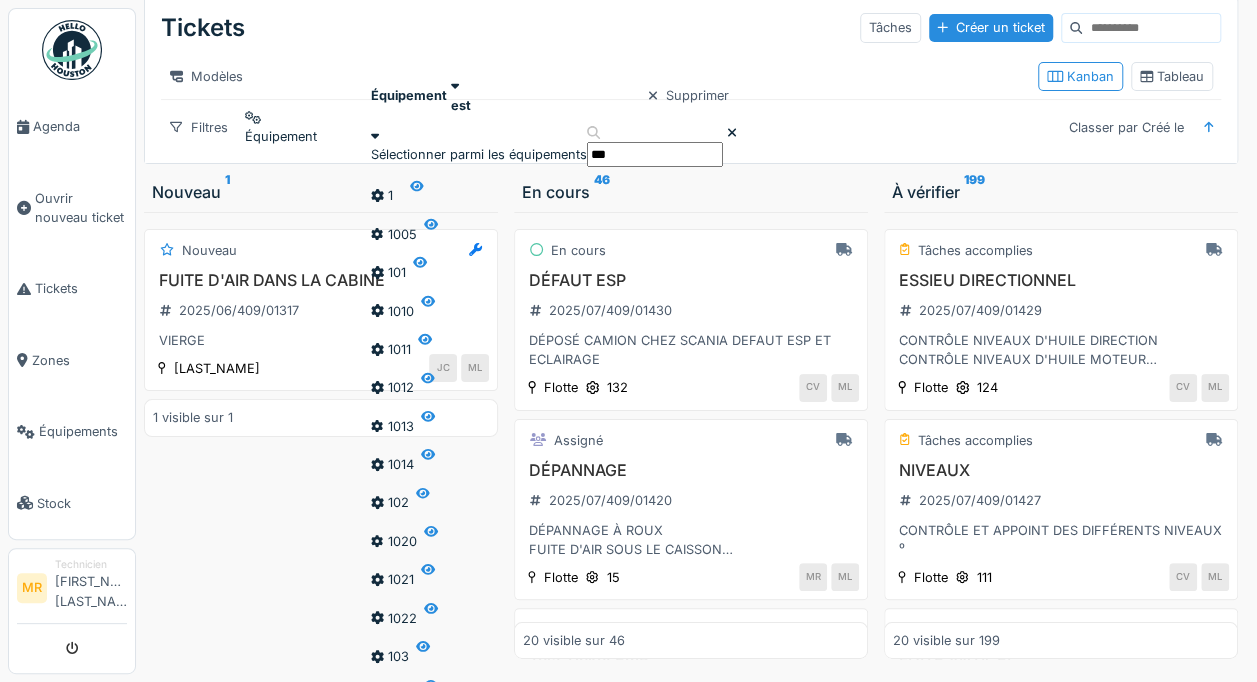 scroll, scrollTop: 154, scrollLeft: 0, axis: vertical 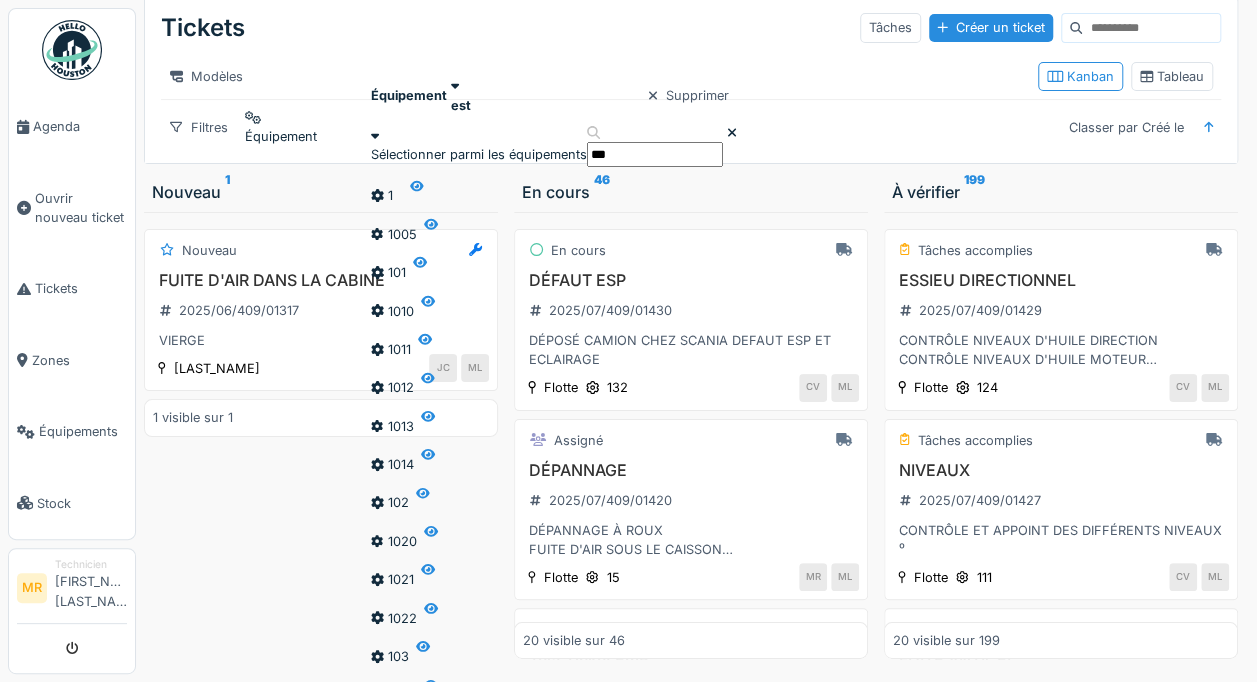 click at bounding box center [387, 186] 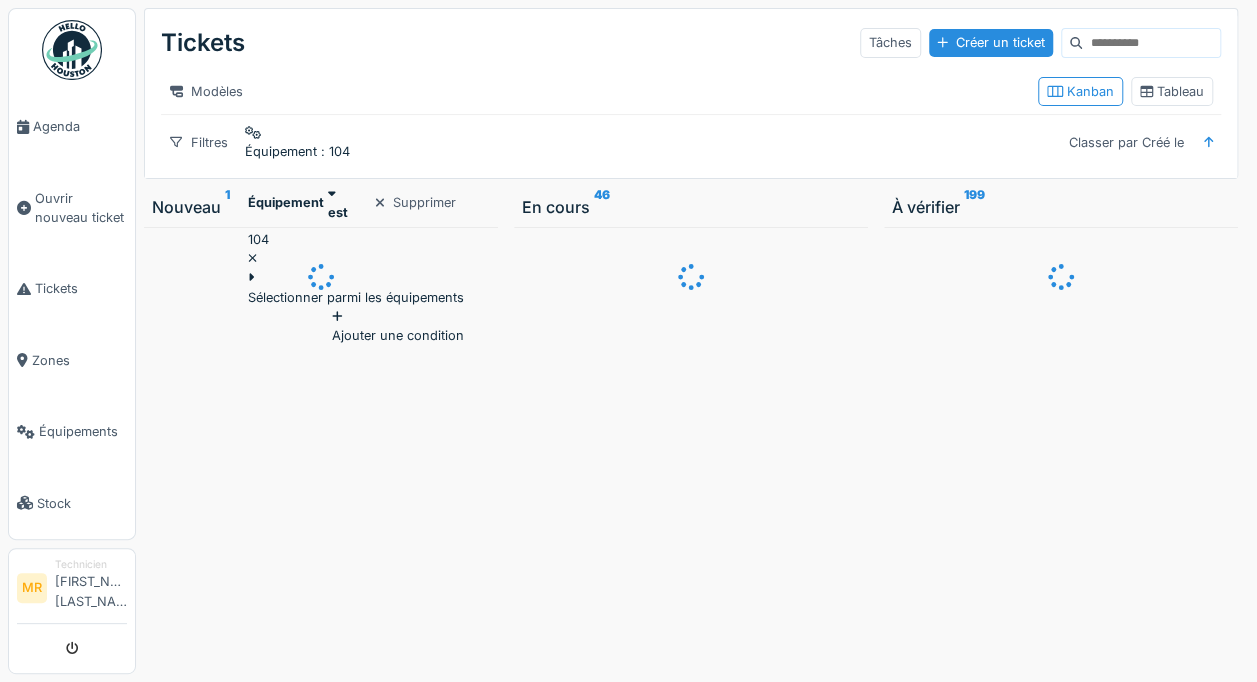 scroll, scrollTop: 0, scrollLeft: 0, axis: both 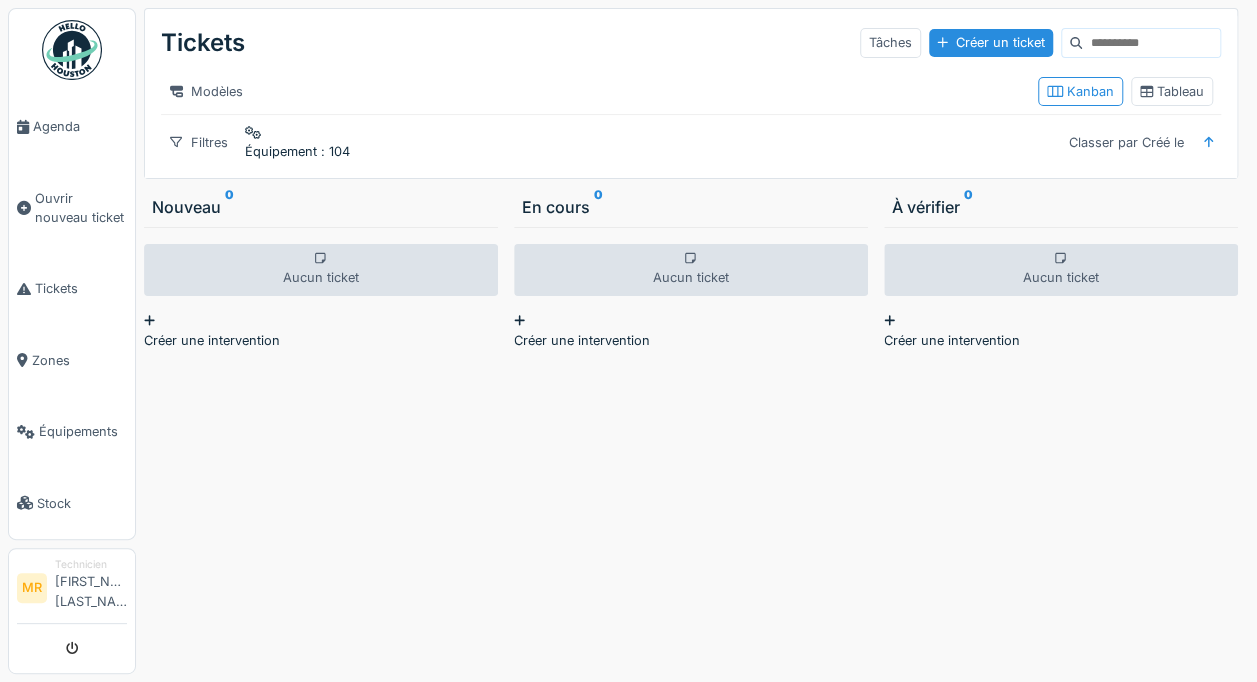 click on "Aucun ticket Créer une intervention" at bounding box center (321, 450) 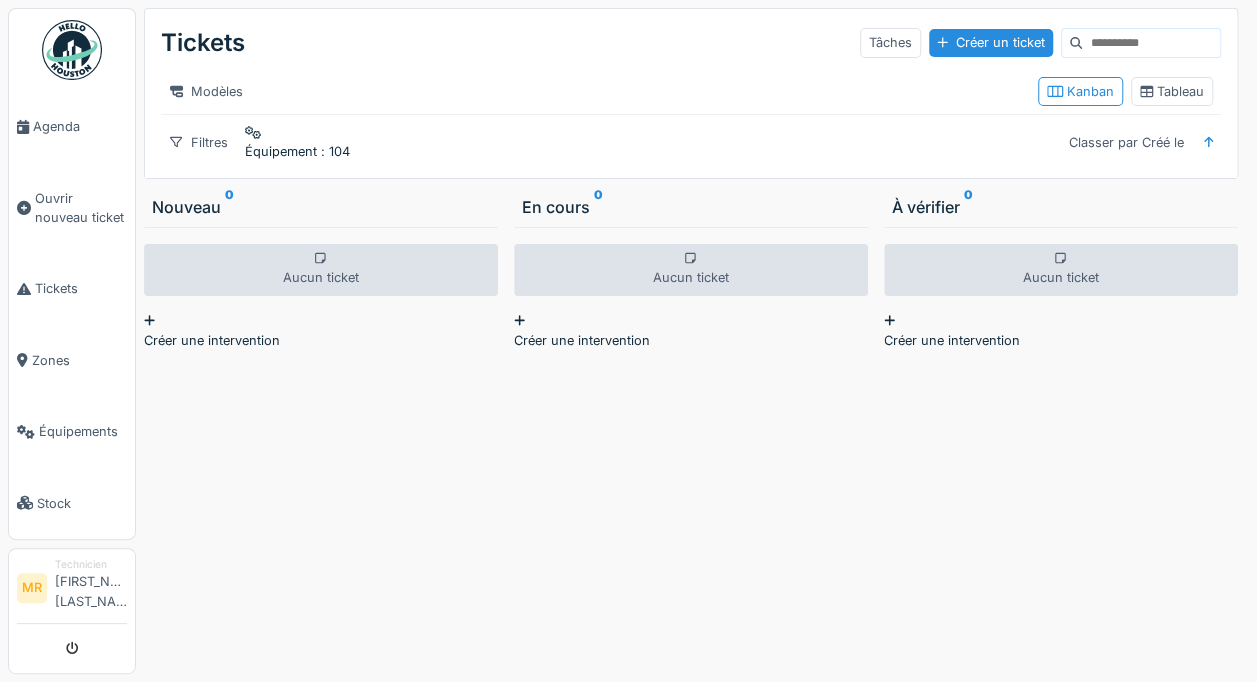 scroll, scrollTop: 0, scrollLeft: 0, axis: both 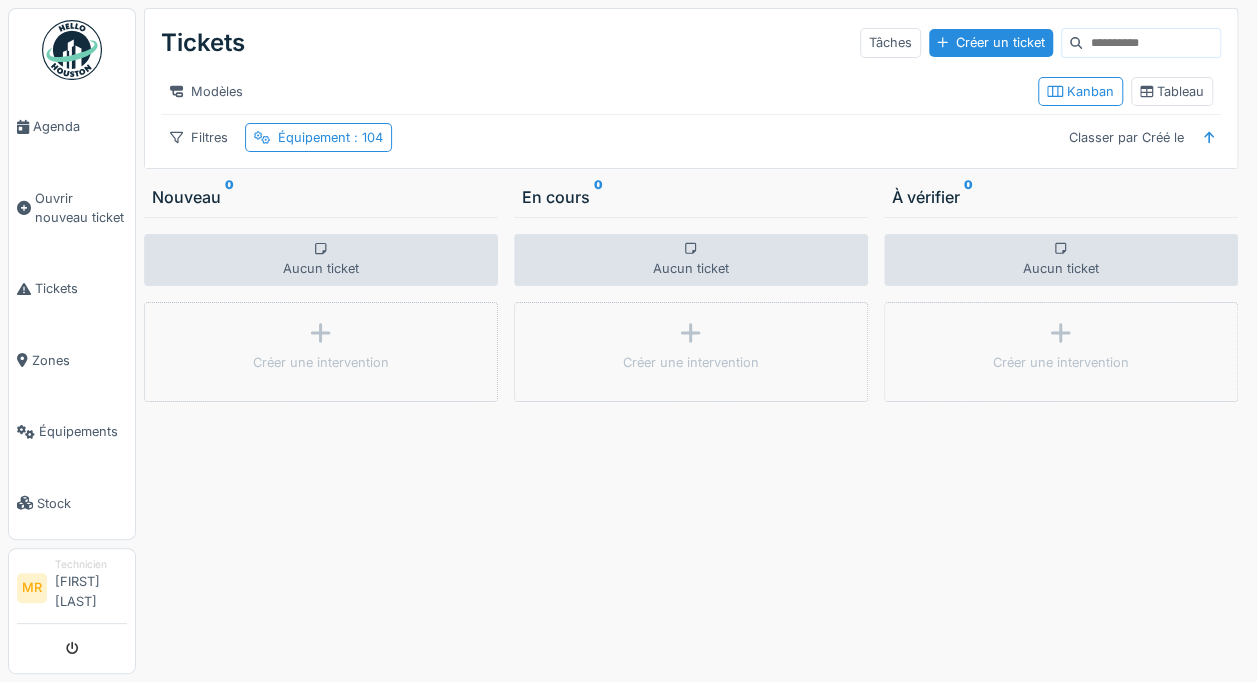 click on "Équipements" at bounding box center (83, 431) 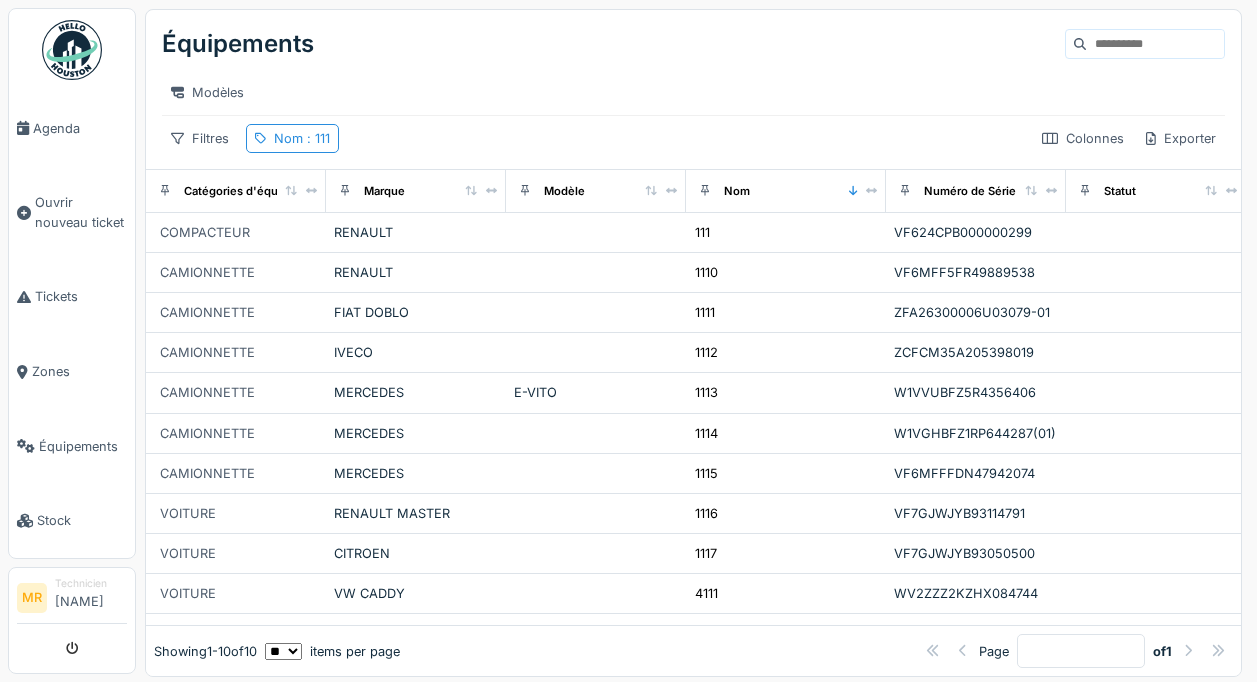 scroll, scrollTop: 0, scrollLeft: 0, axis: both 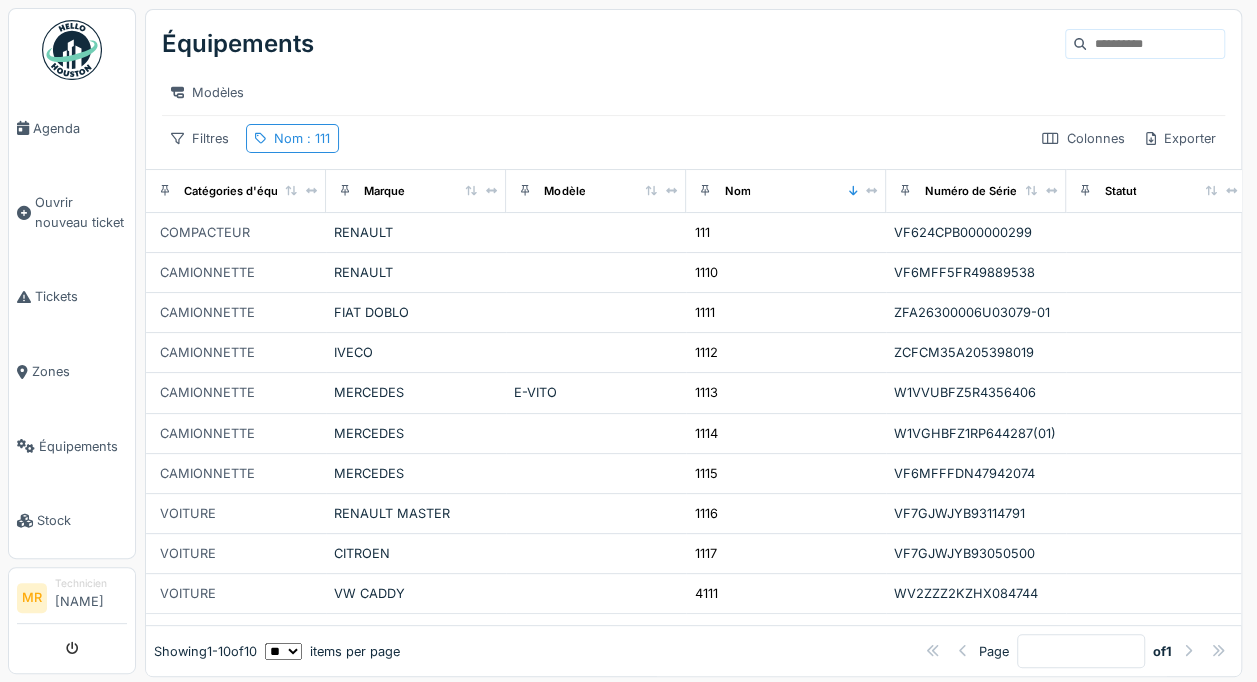 click on "Nom   :   111" at bounding box center [302, 138] 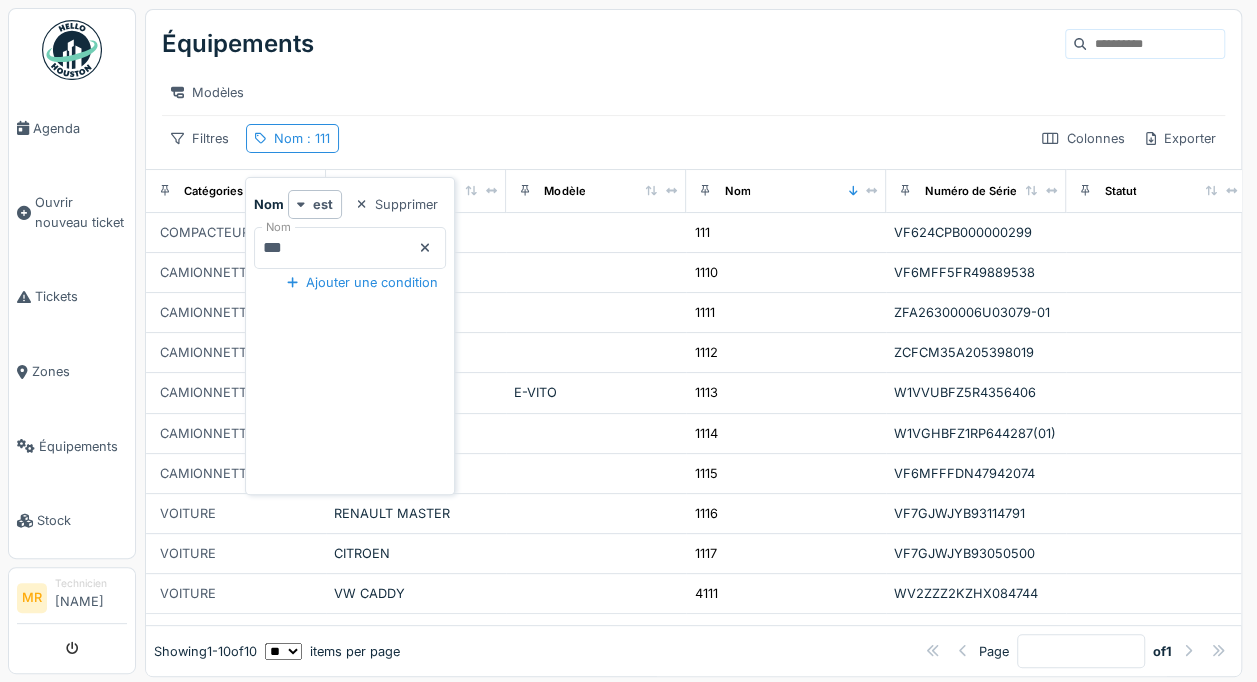 click on "***" at bounding box center [350, 248] 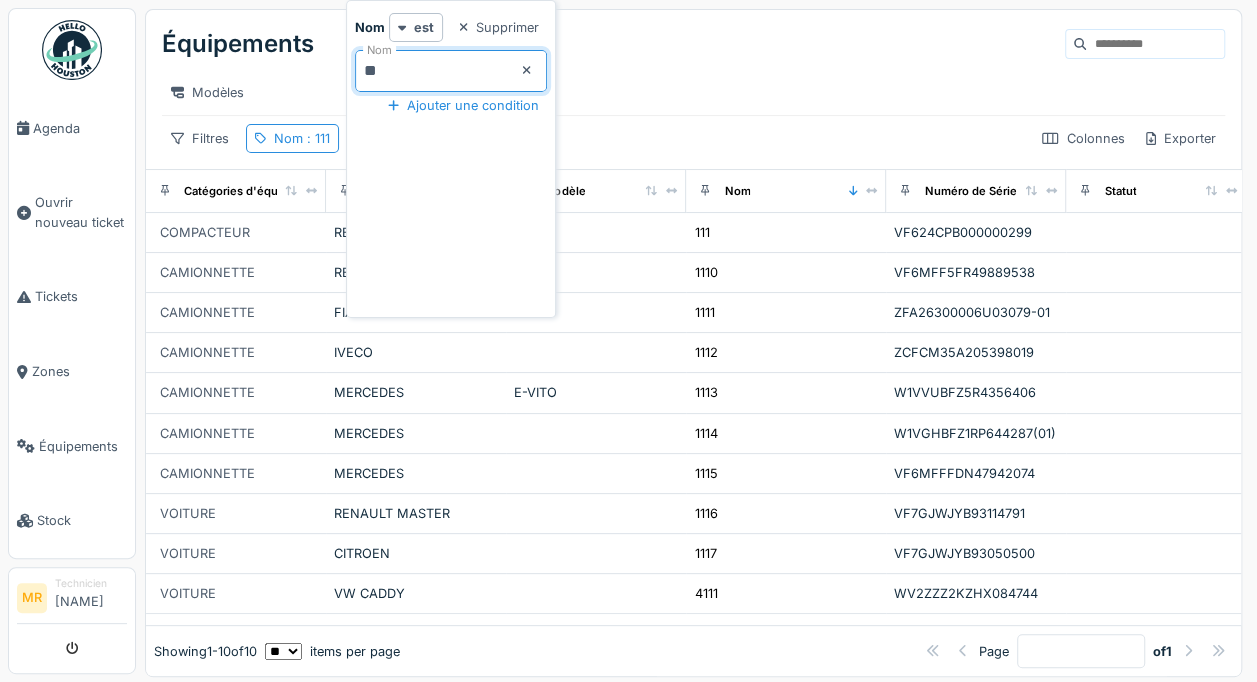 type on "*" 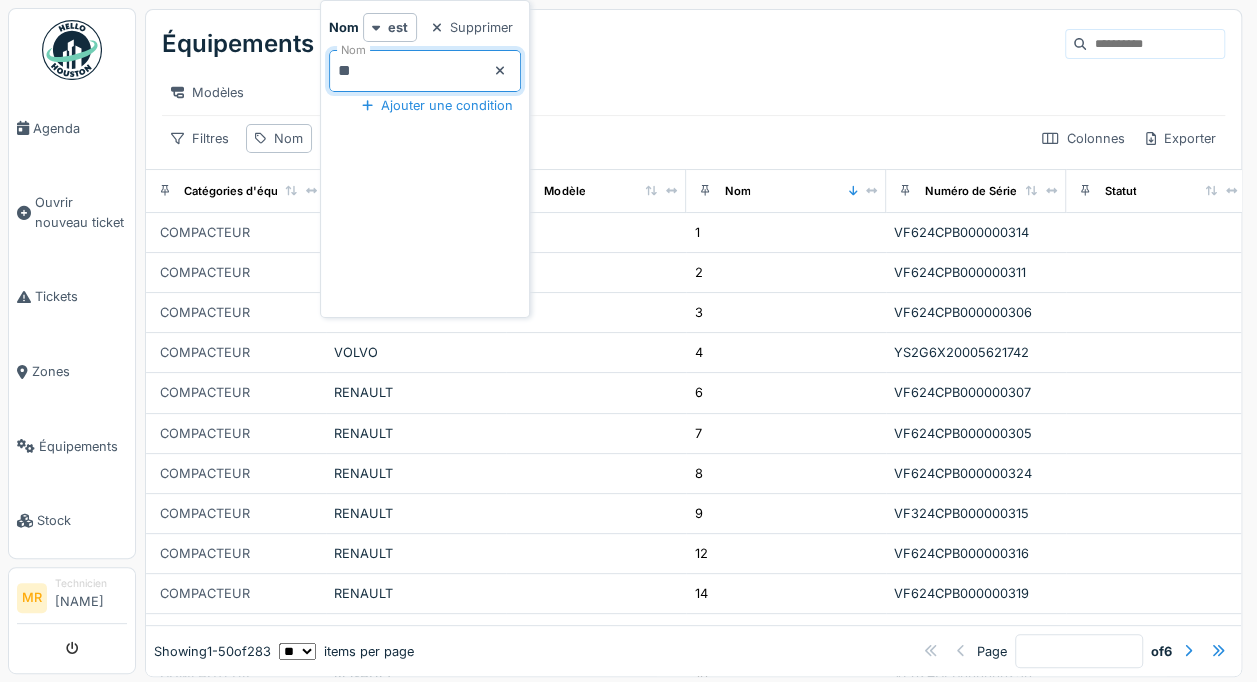 type on "***" 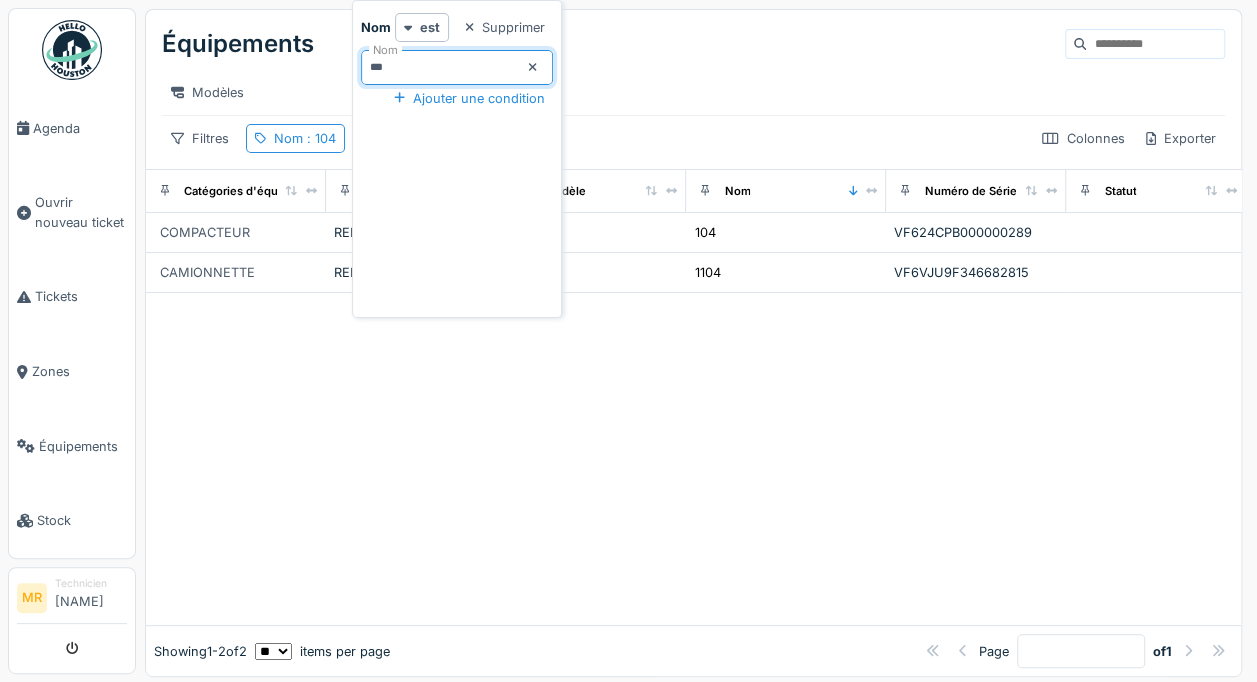 click on "Modèles" at bounding box center [238, 44] 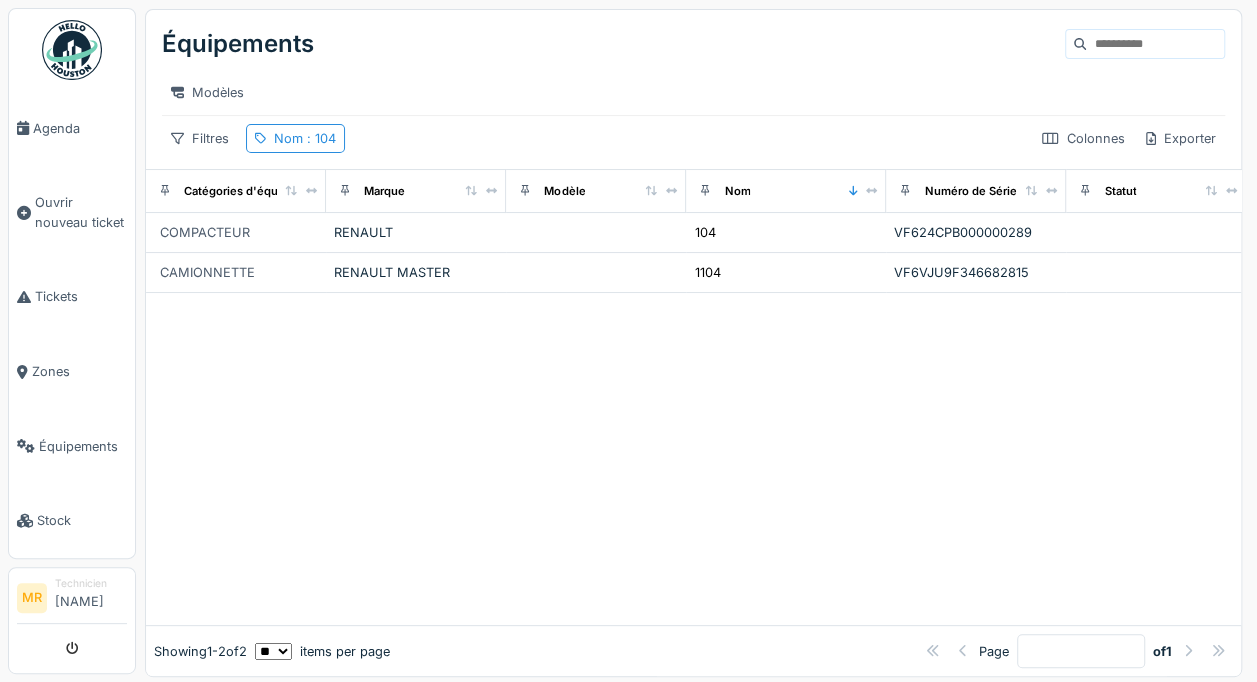 click on "104" at bounding box center [705, 232] 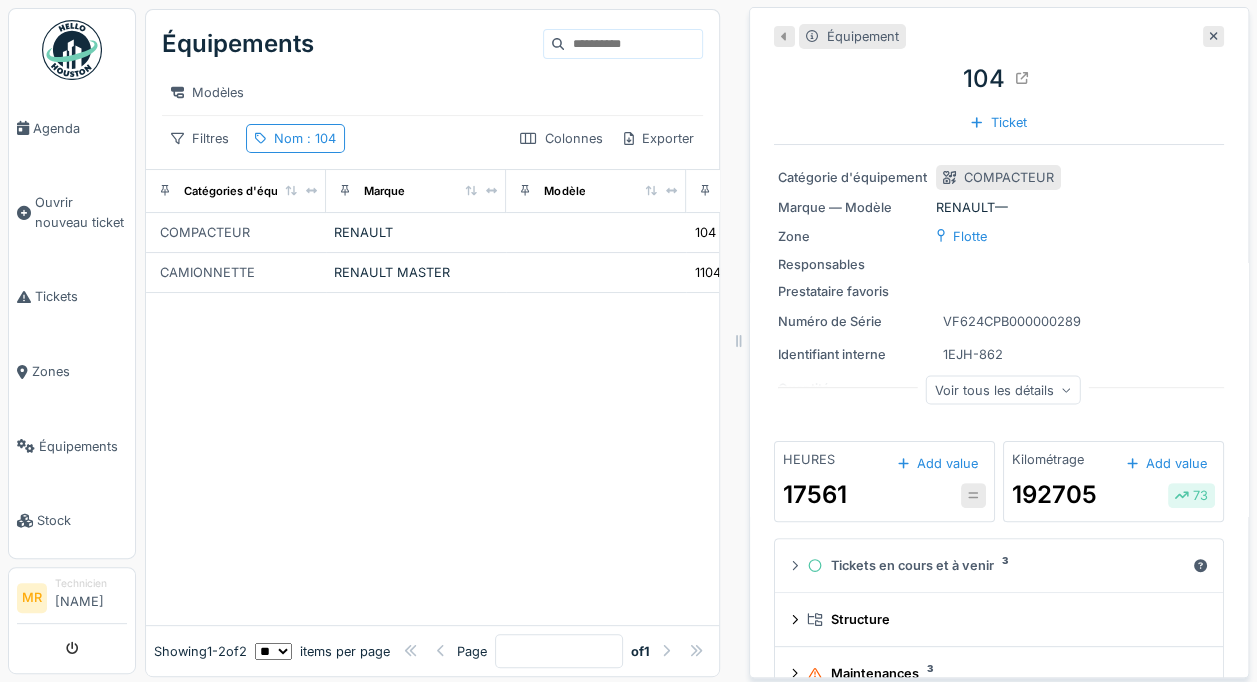 click at bounding box center (1022, 78) 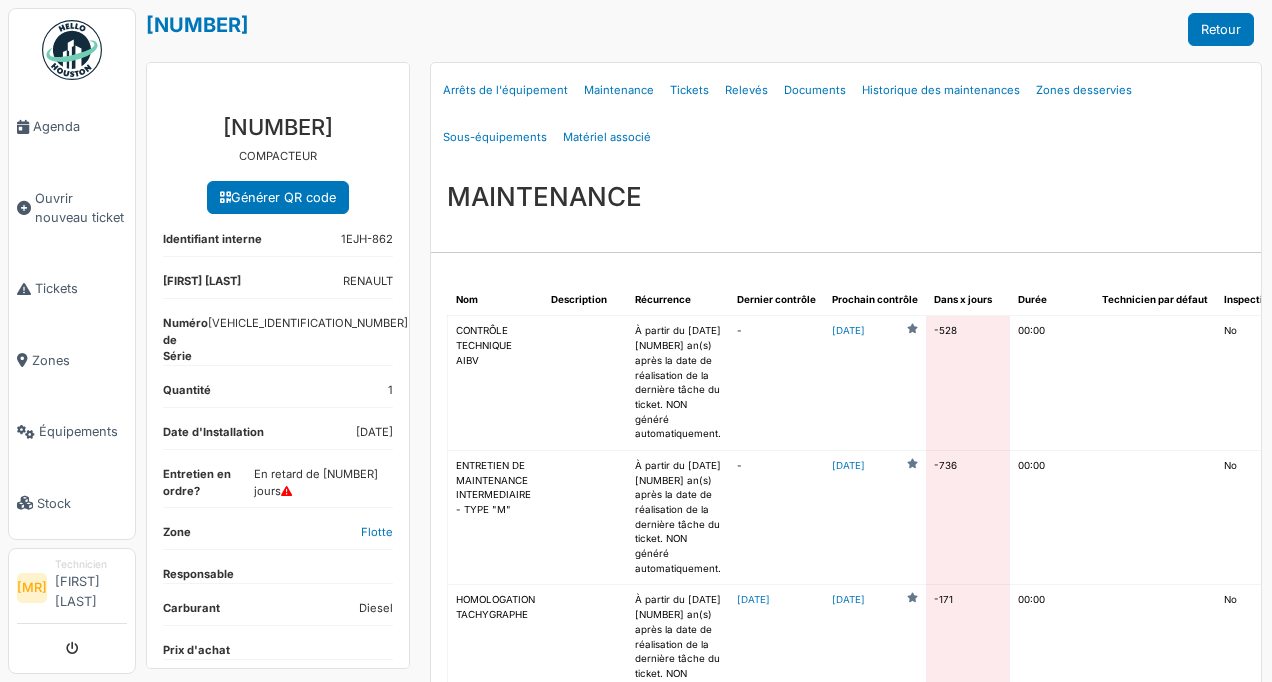 scroll, scrollTop: 0, scrollLeft: 0, axis: both 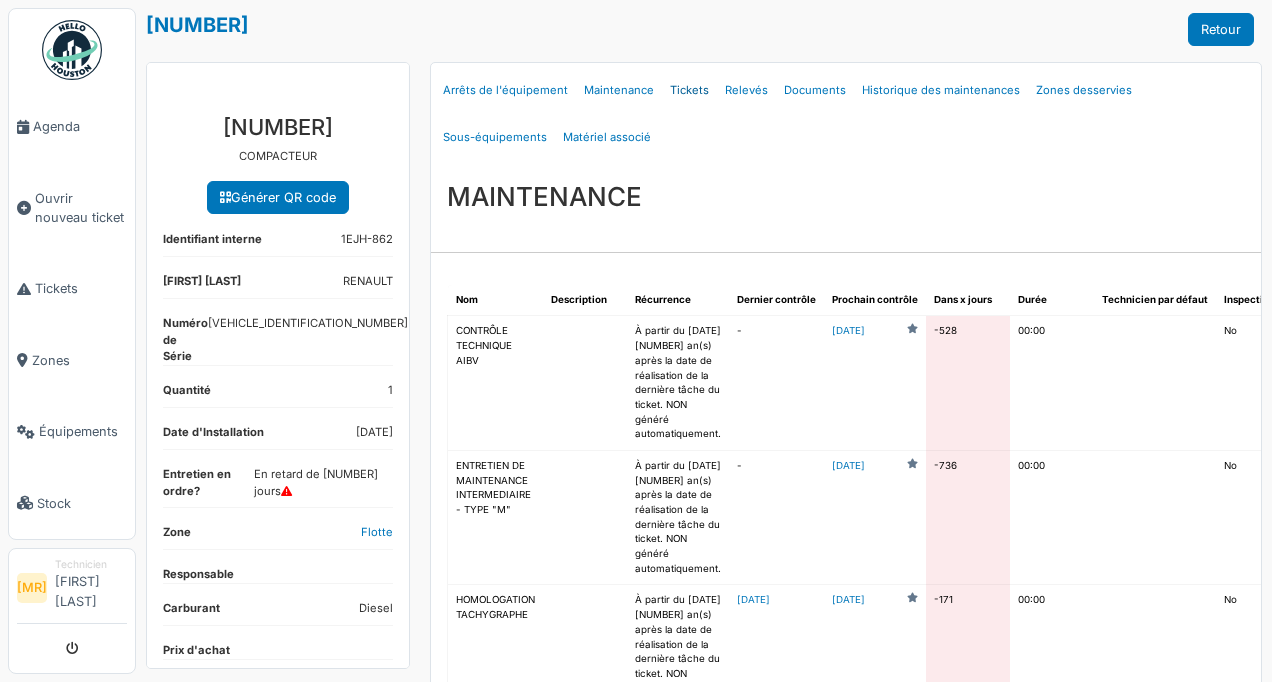 click on "[CATEGORY]" at bounding box center [689, 90] 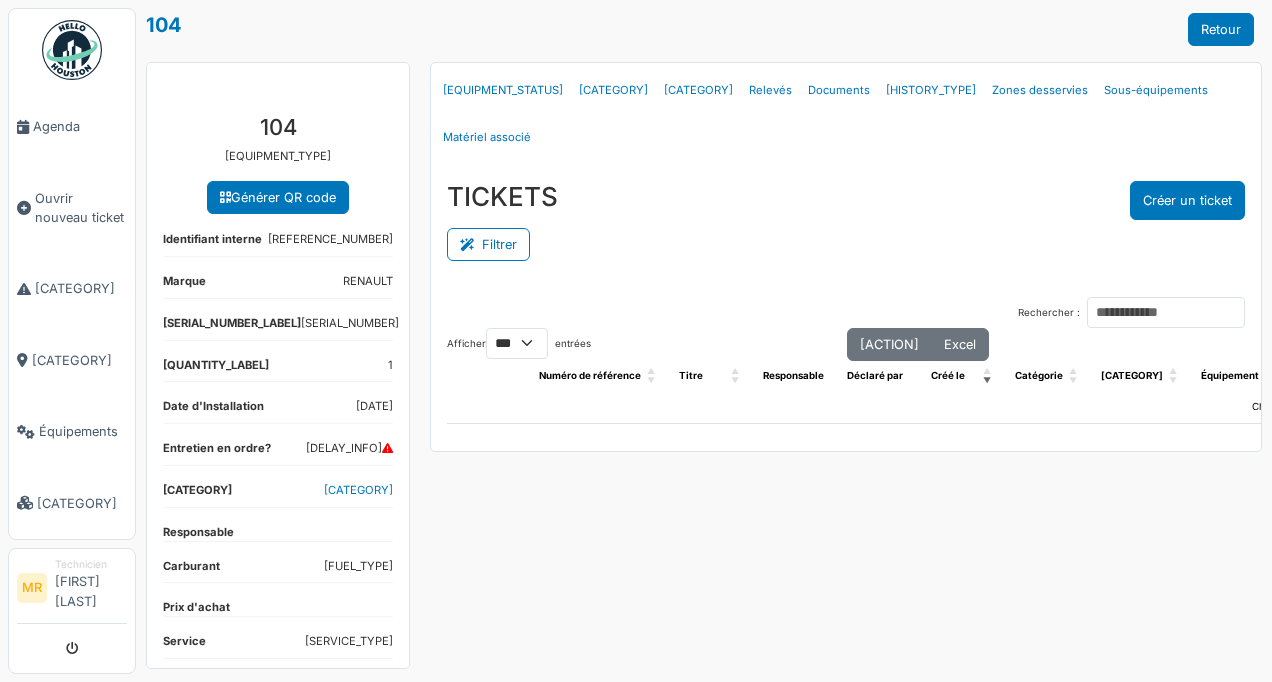 scroll, scrollTop: 0, scrollLeft: 0, axis: both 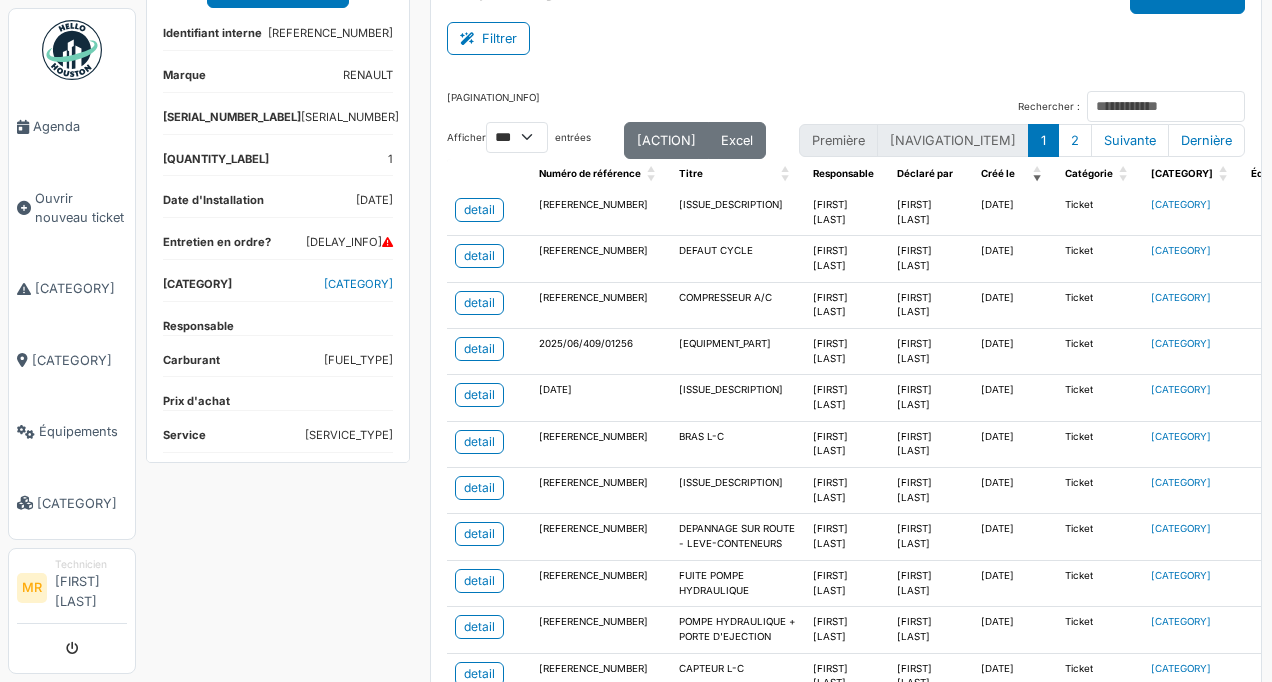 click on "[ISSUE_DESCRIPTION]" at bounding box center [738, 213] 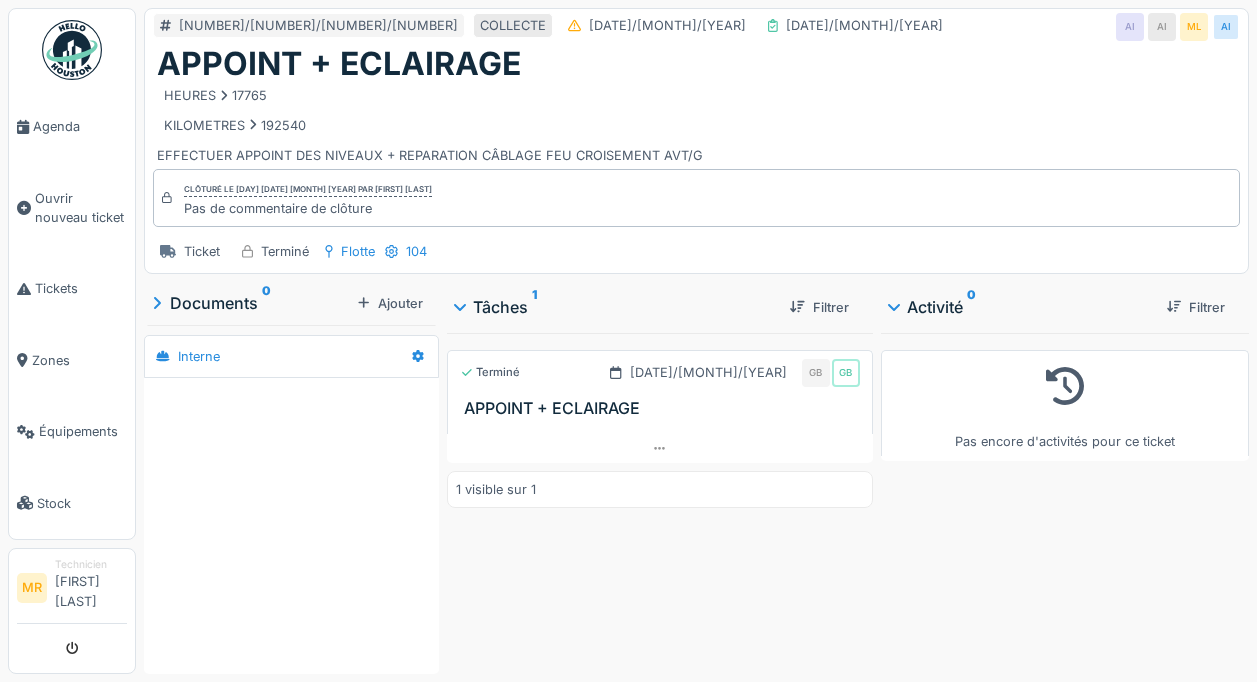 scroll, scrollTop: 0, scrollLeft: 0, axis: both 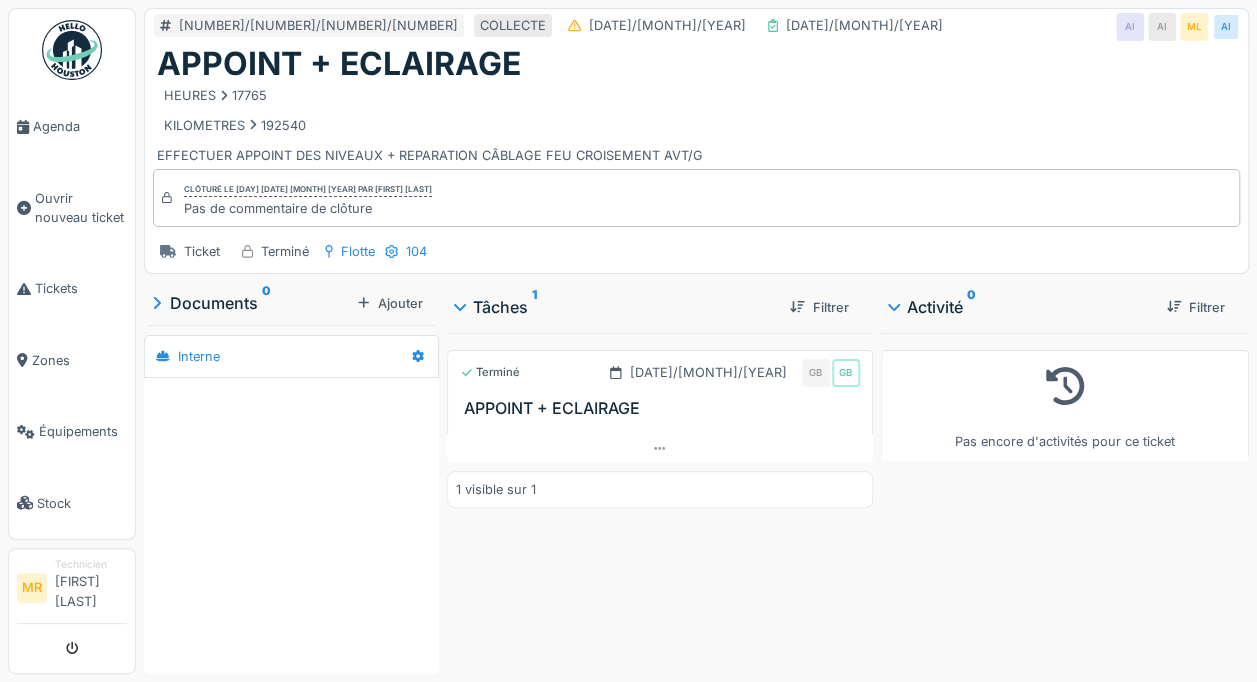 click at bounding box center [660, 448] 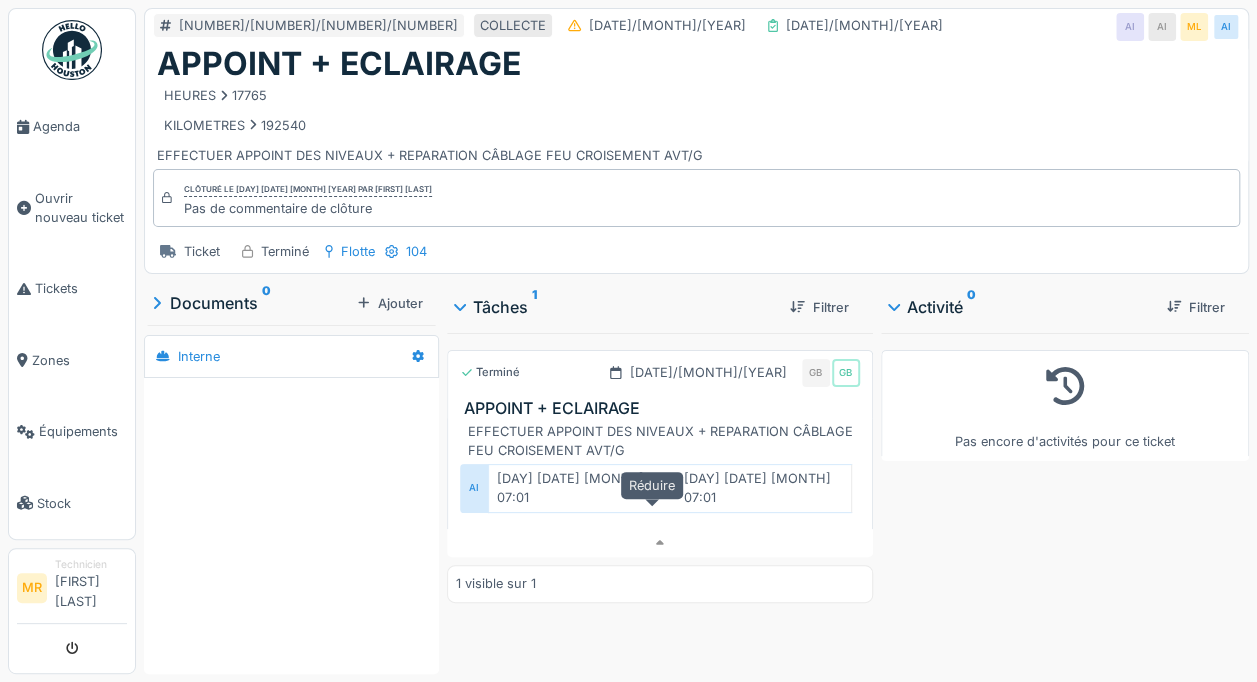 scroll, scrollTop: 15, scrollLeft: 0, axis: vertical 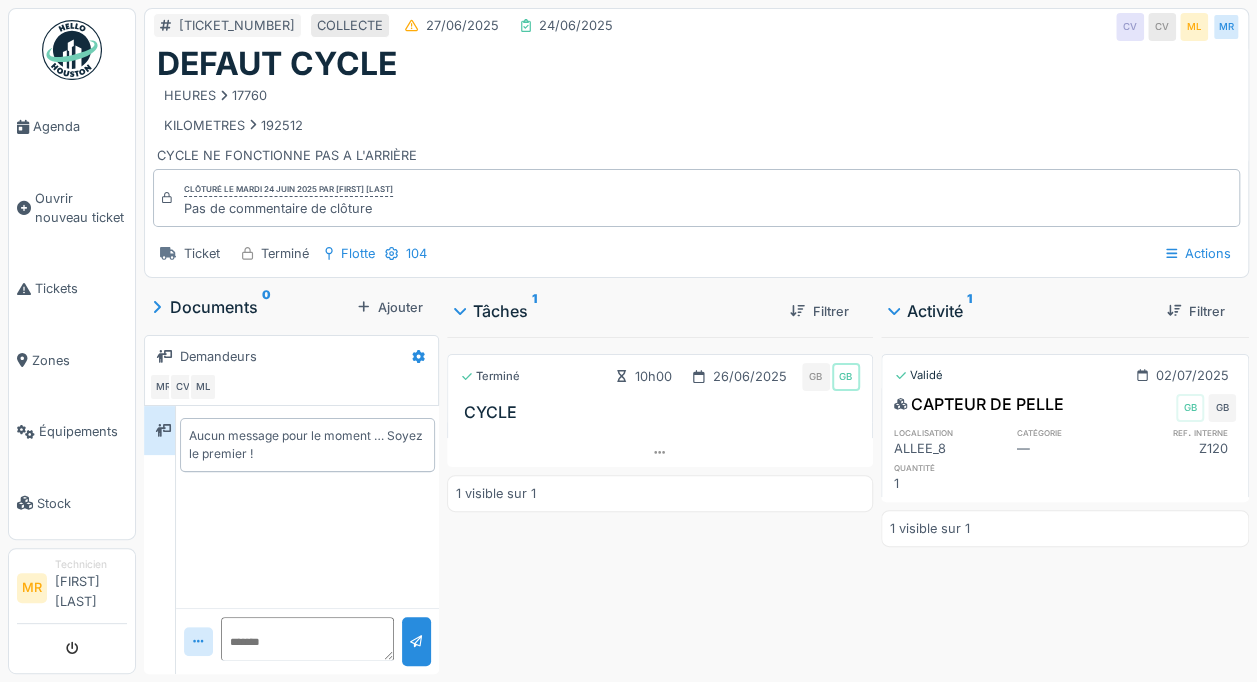 click on "2025/06/409/01310 COLLECTE 27/06/2025 24/06/2025 CV CV ML MR DEFAUT CYCLE HEURES     17760 KILOMETRES     192512 CYCLE NE FONCTIONNE PAS A L'ARRIÈRE    Clôturé le mardi 24 juin 2025 par Giosue Bonaffini Pas de commentaire de clôture Ticket Terminé Flotte 104   Actions Documents 0 Ajouter Demandeurs MR CV ML Aucun message pour le moment … Soyez le premier ! Tâches 1 Filtrer Terminé 10h00 26/06/2025 GB GB CYCLE 1 visible sur 1 Activité 1 Filtrer Validé 02/07/2025 CAPTEUR DE PELLE GB GB localisation catégorie ref. interne ALLEE_8 — Z120 quantité 1 1 visible sur 1" at bounding box center (696, 341) 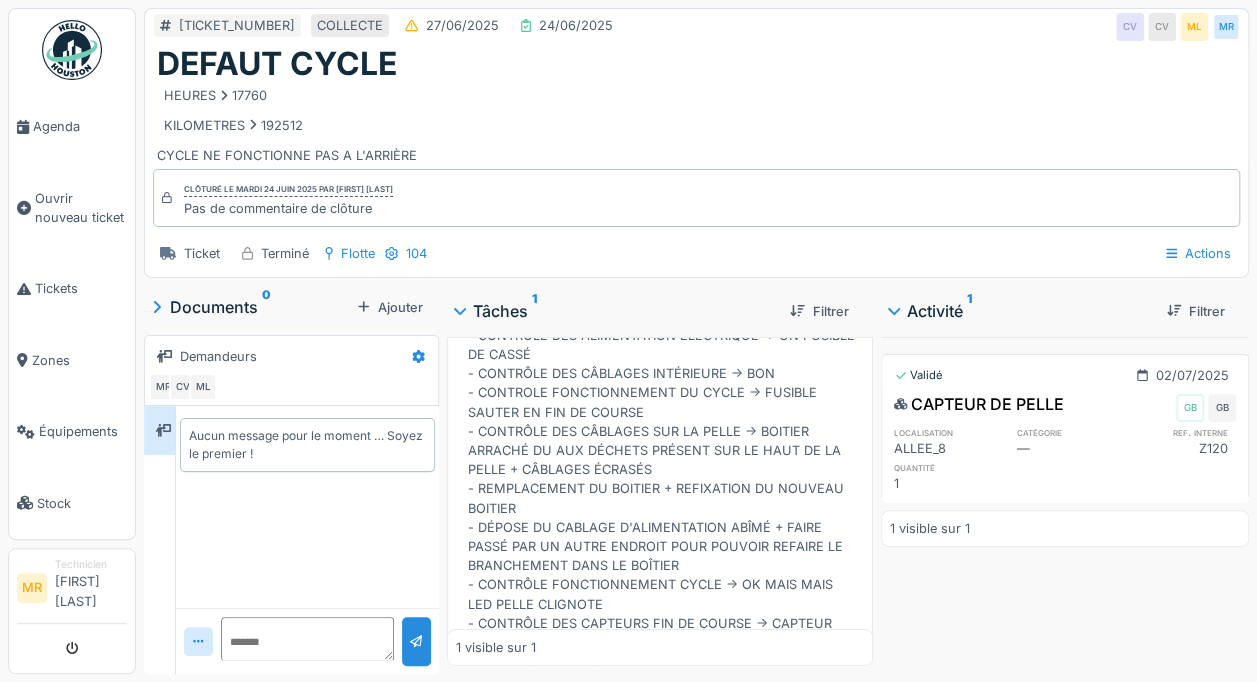 scroll, scrollTop: 116, scrollLeft: 0, axis: vertical 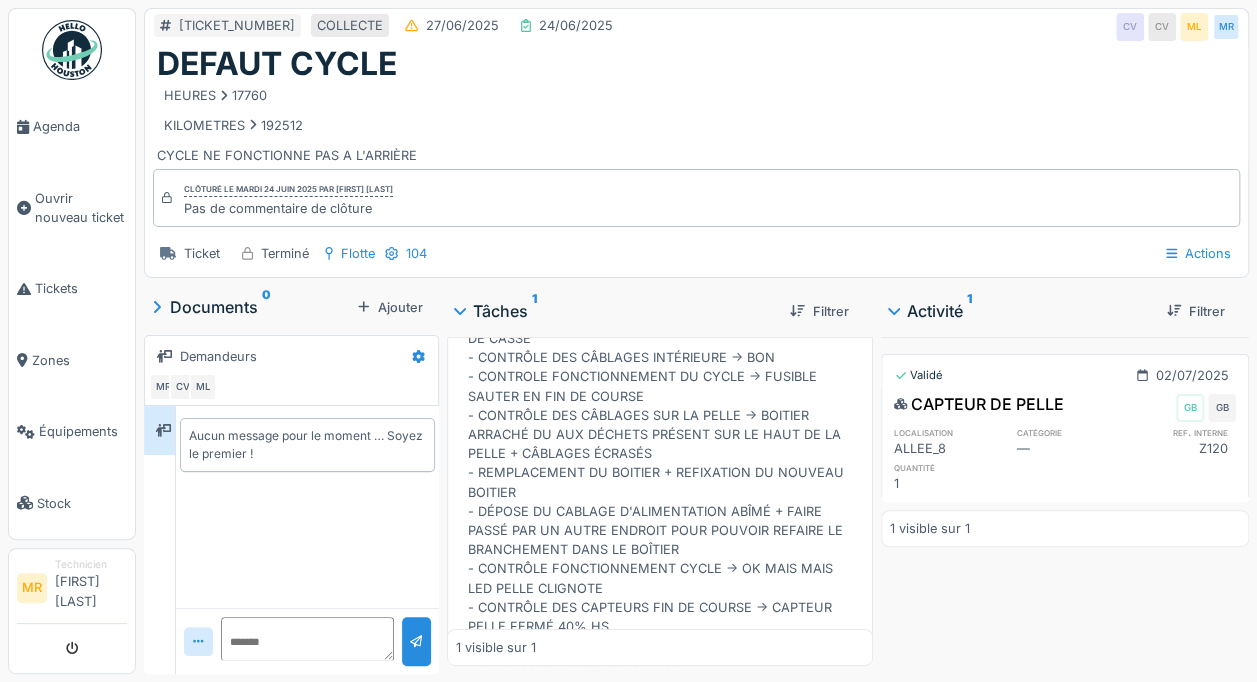 click on "- CONTRÔLE DES ALIMENTATION ÉLECTRIQUE -> UN FUSIBLE DE CASSÉ
- CONTRÔLE DES CÂBLAGES INTÉRIEURE -> BON
- CONTROLE FONCTIONNEMENT DU CYCLE -> FUSIBLE SAUTER EN FIN DE COURSE
- CONTRÔLE DES CÂBLAGES SUR LA PELLE -> BOITIER ARRACHÉ DU AUX DÉCHETS PRÉSENT SUR LE HAUT DE LA PELLE + CÂBLAGES ÉCRASÉS
- REMPLACEMENT DU BOITIER + REFIXATION DU NOUVEAU BOITIER
- DÉPOSE DU CABLAGE D'ALIMENTATION ABÎMÉ + FAIRE PASSÉ PAR UN AUTRE ENDROIT POUR POUVOIR REFAIRE LE BRANCHEMENT DANS LE BOÎTIER
- CONTRÔLE FONCTIONNEMENT CYCLE -> OK MAIS MAIS LED PELLE CLIGNOTE
- CONTRÔLE DES CAPTEURS FIN DE COURSE -> CAPTEUR PELLE FERMÉ 40% HS
- REMPLACEMENT CAPTEUR PELLE FERMÉ 40%
- TESTE FONCTIONNEMENT -> OK
- GRAISSAGE AXE DES PELLES" at bounding box center (664, 502) 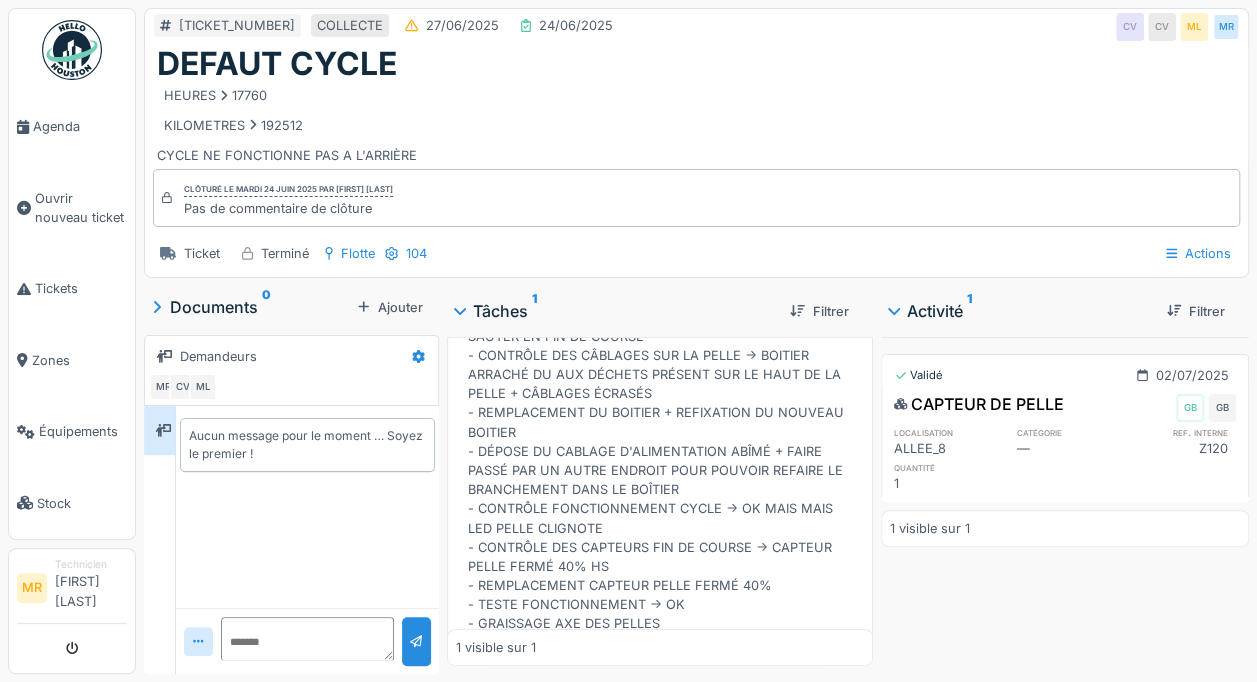 scroll, scrollTop: 0, scrollLeft: 0, axis: both 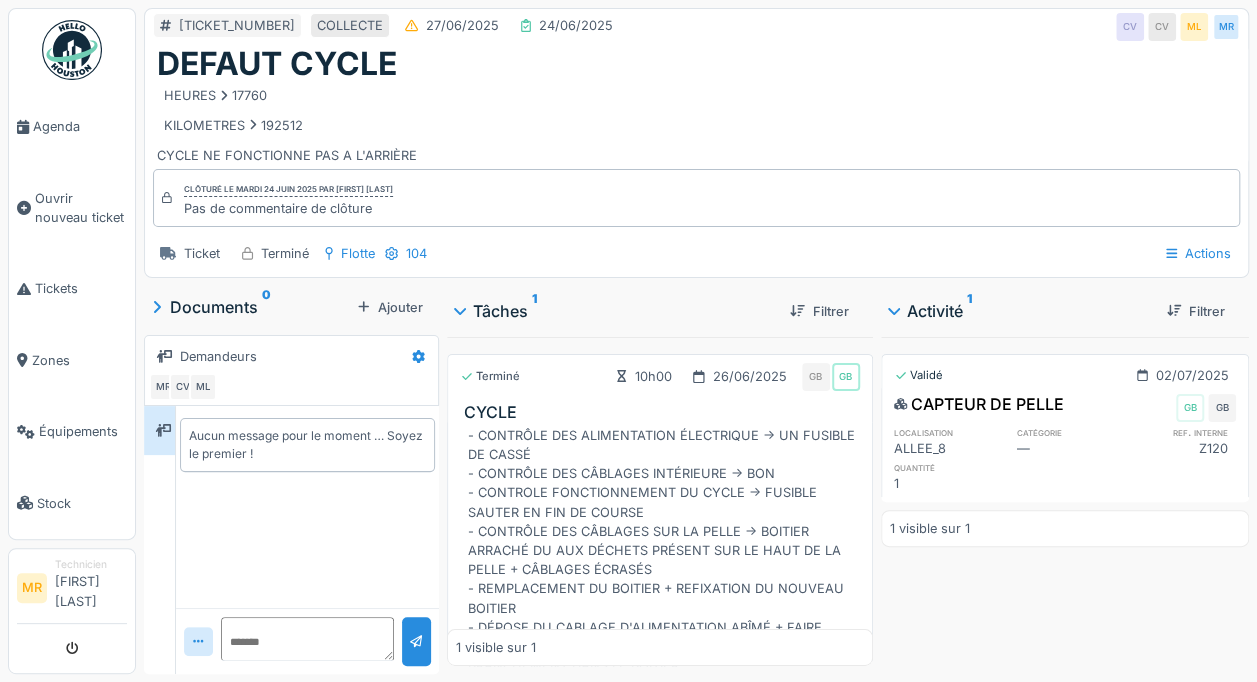 click on "Validé 02/07/2025 CAPTEUR DE PELLE GB GB localisation catégorie ref. interne ALLEE_8 — Z120 quantité 1 1 visible sur 1" at bounding box center [1065, 501] 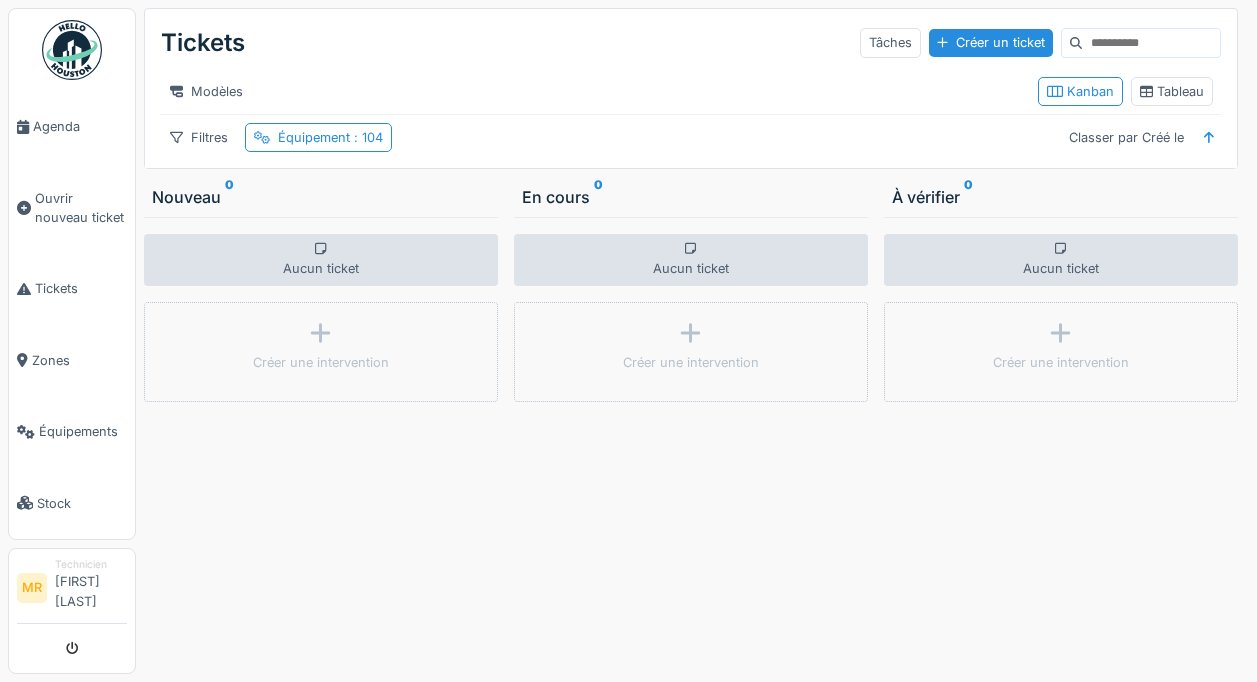 scroll, scrollTop: 0, scrollLeft: 0, axis: both 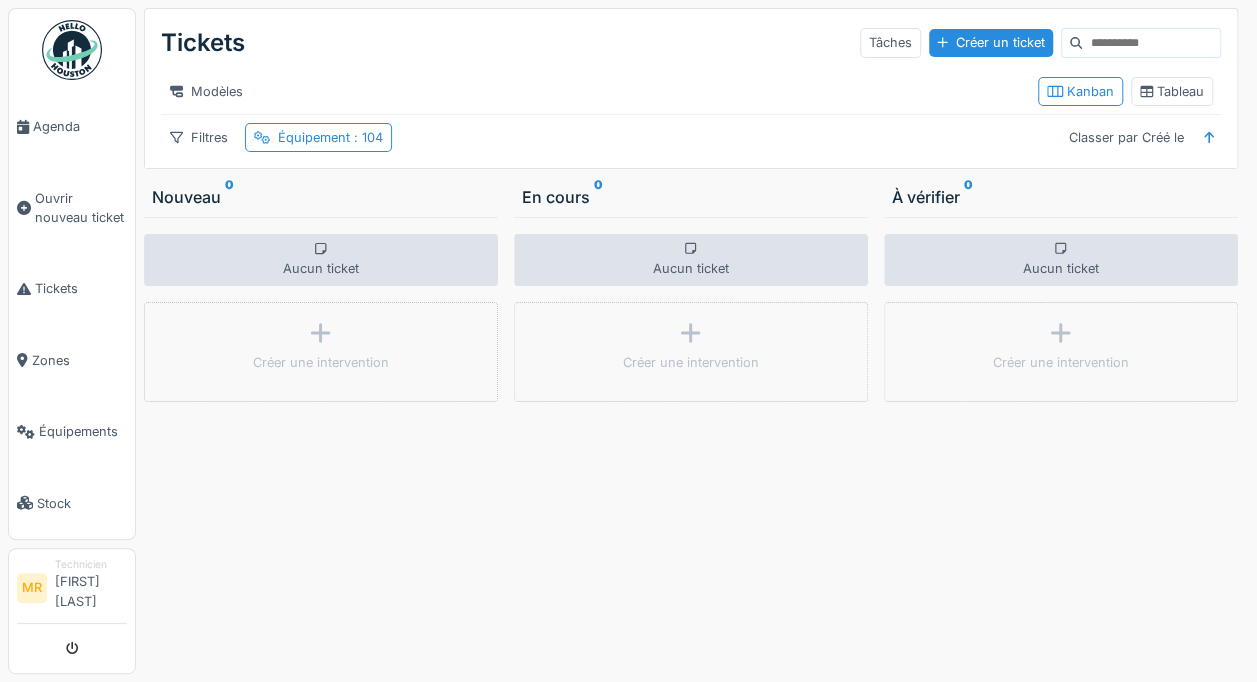 click on "Équipement   :   104" at bounding box center [330, 137] 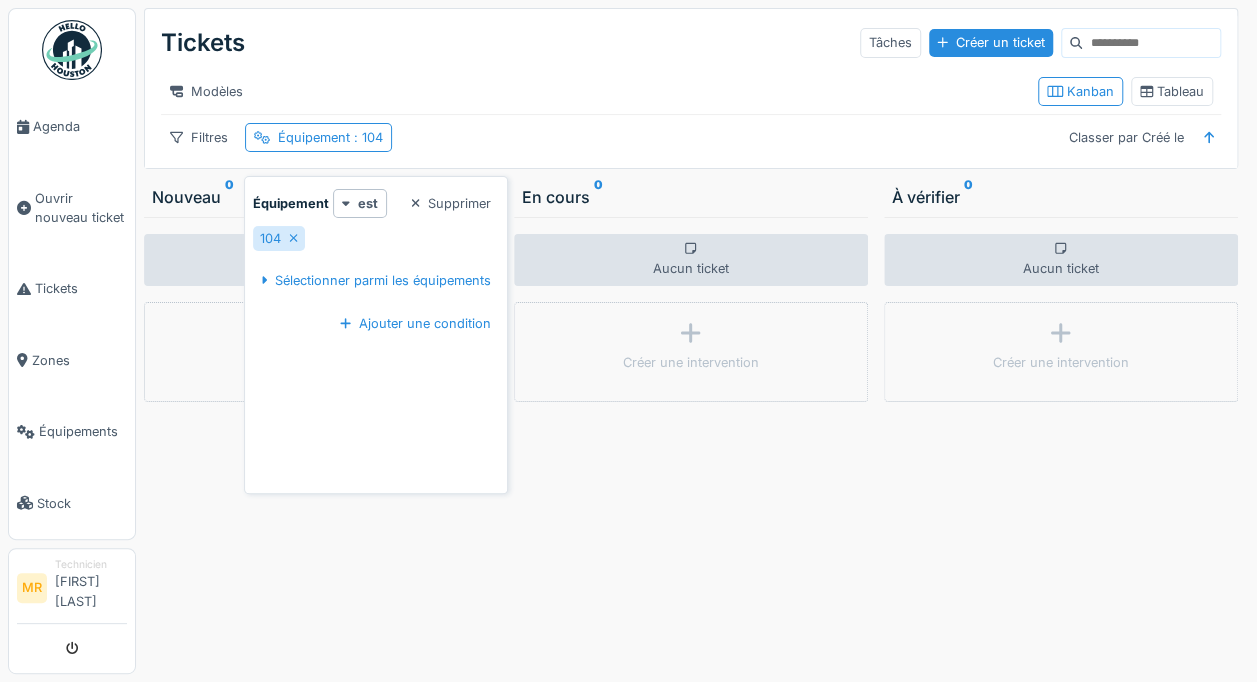 click on "Supprimer" at bounding box center [451, 203] 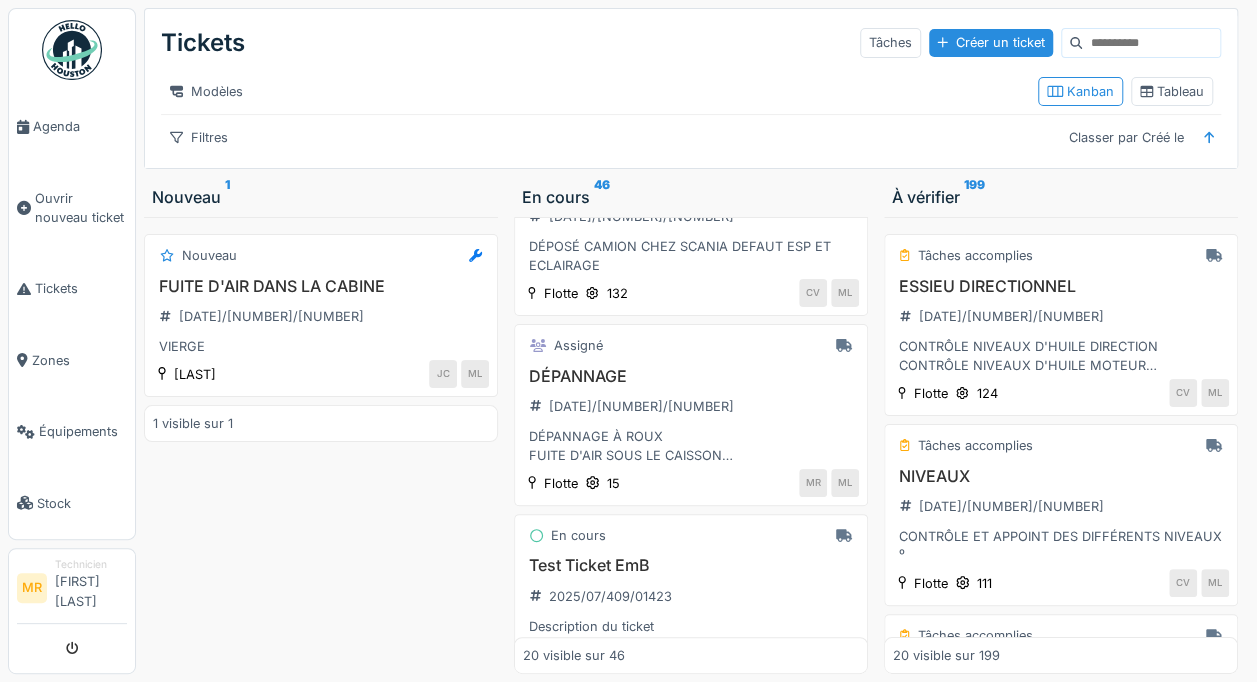 scroll, scrollTop: 0, scrollLeft: 0, axis: both 